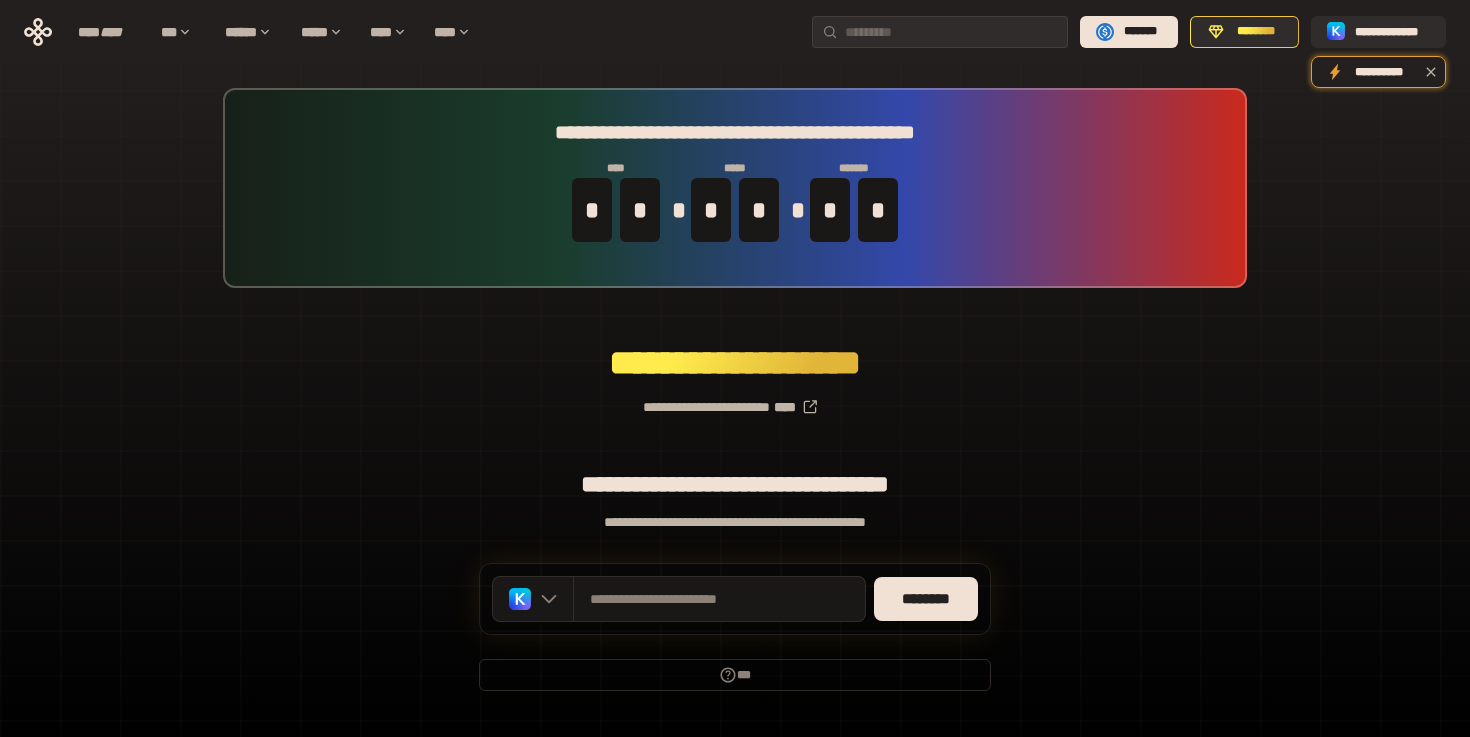 scroll, scrollTop: 46, scrollLeft: 0, axis: vertical 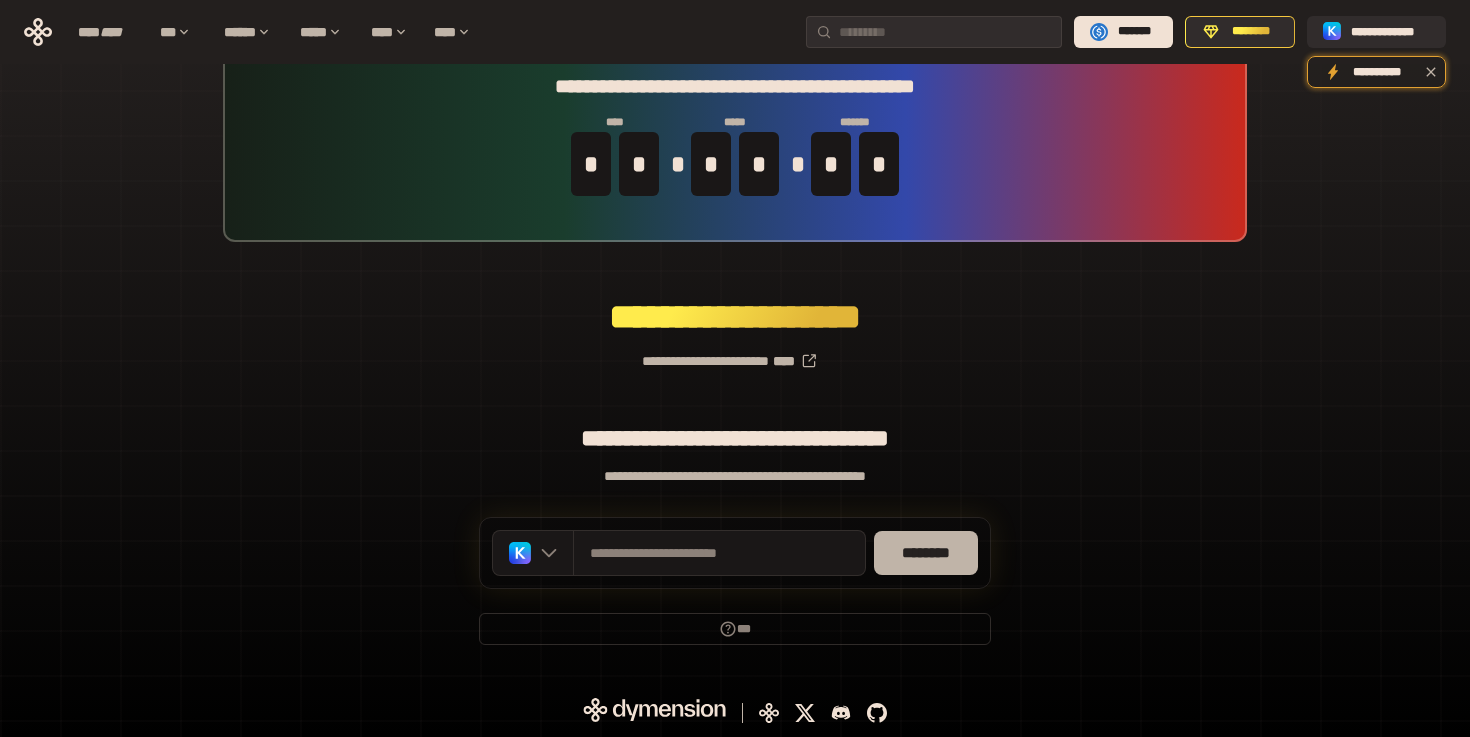 click on "********" at bounding box center (926, 553) 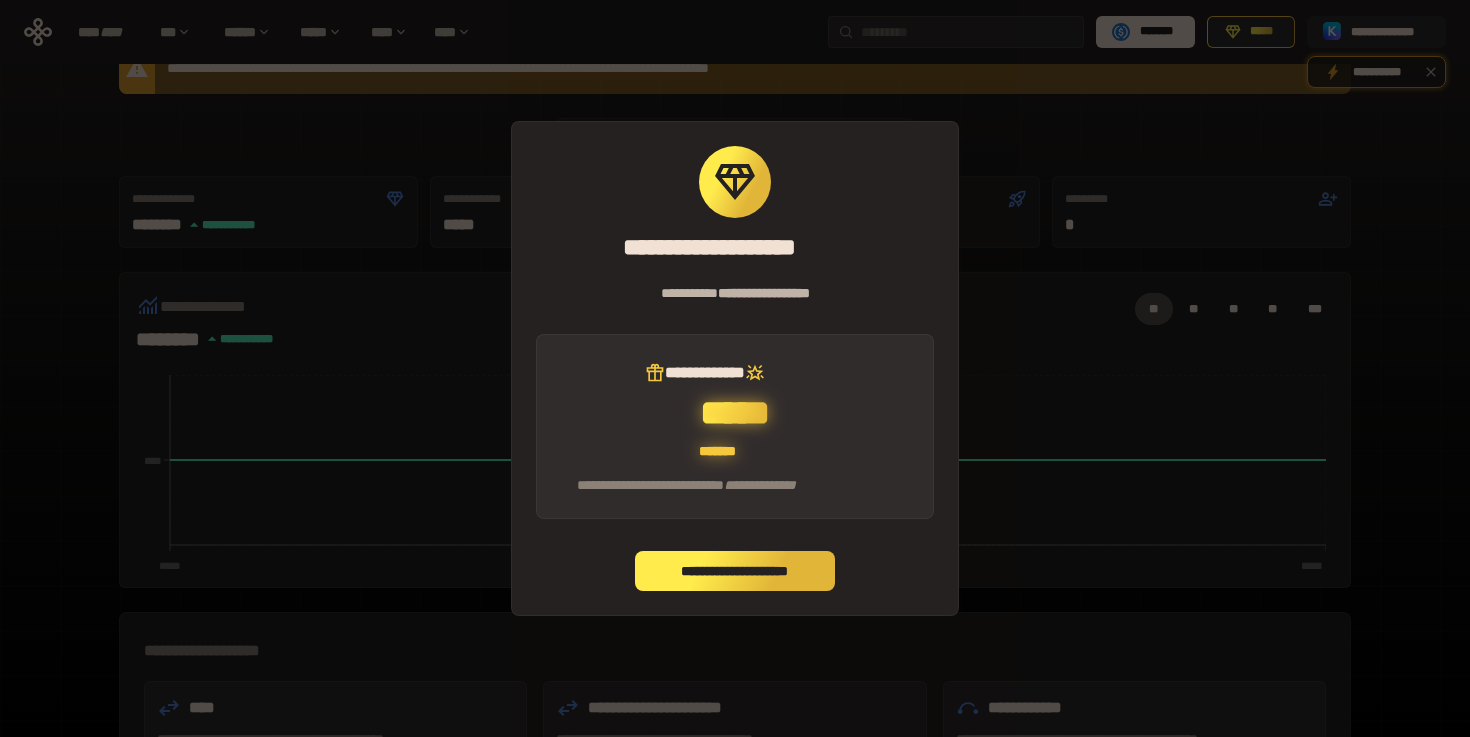 click on "**********" at bounding box center [735, 571] 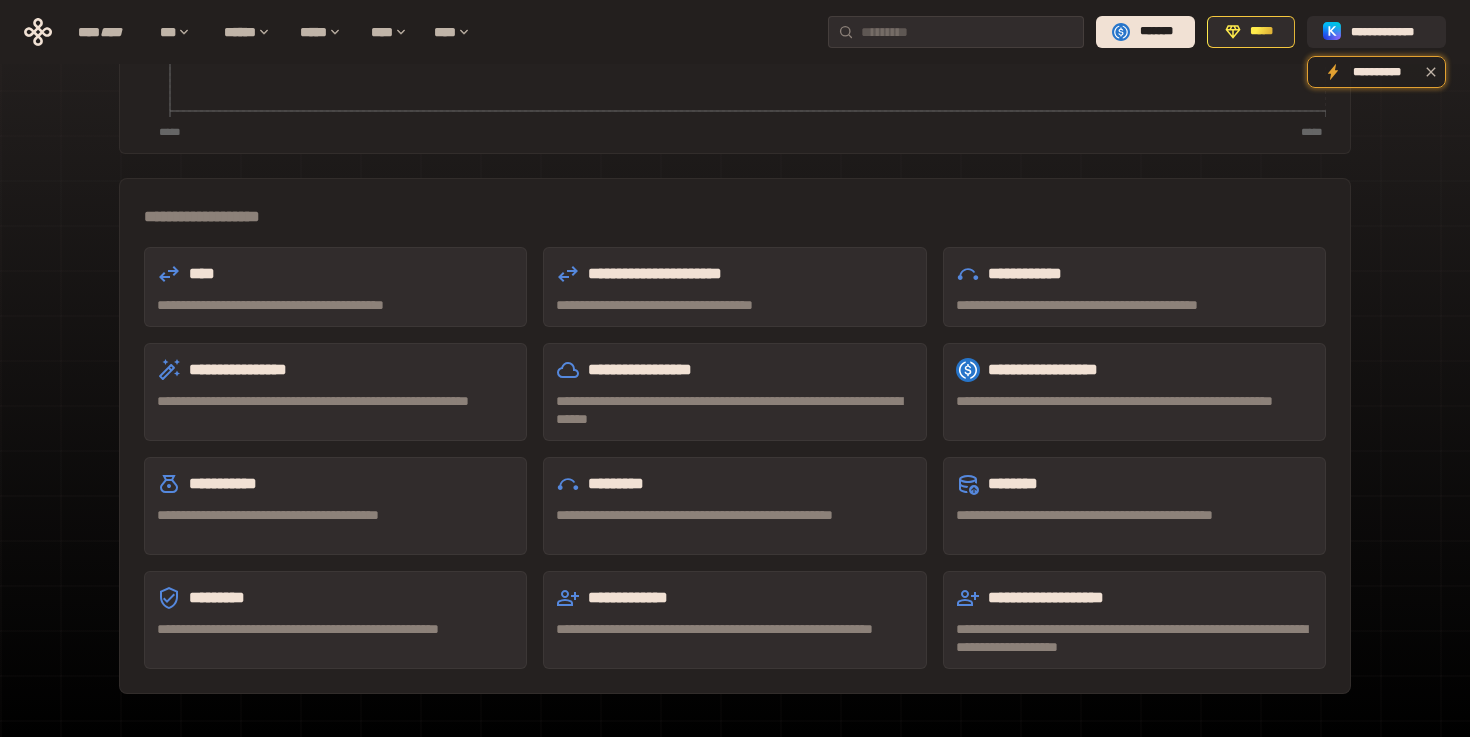 scroll, scrollTop: 476, scrollLeft: 0, axis: vertical 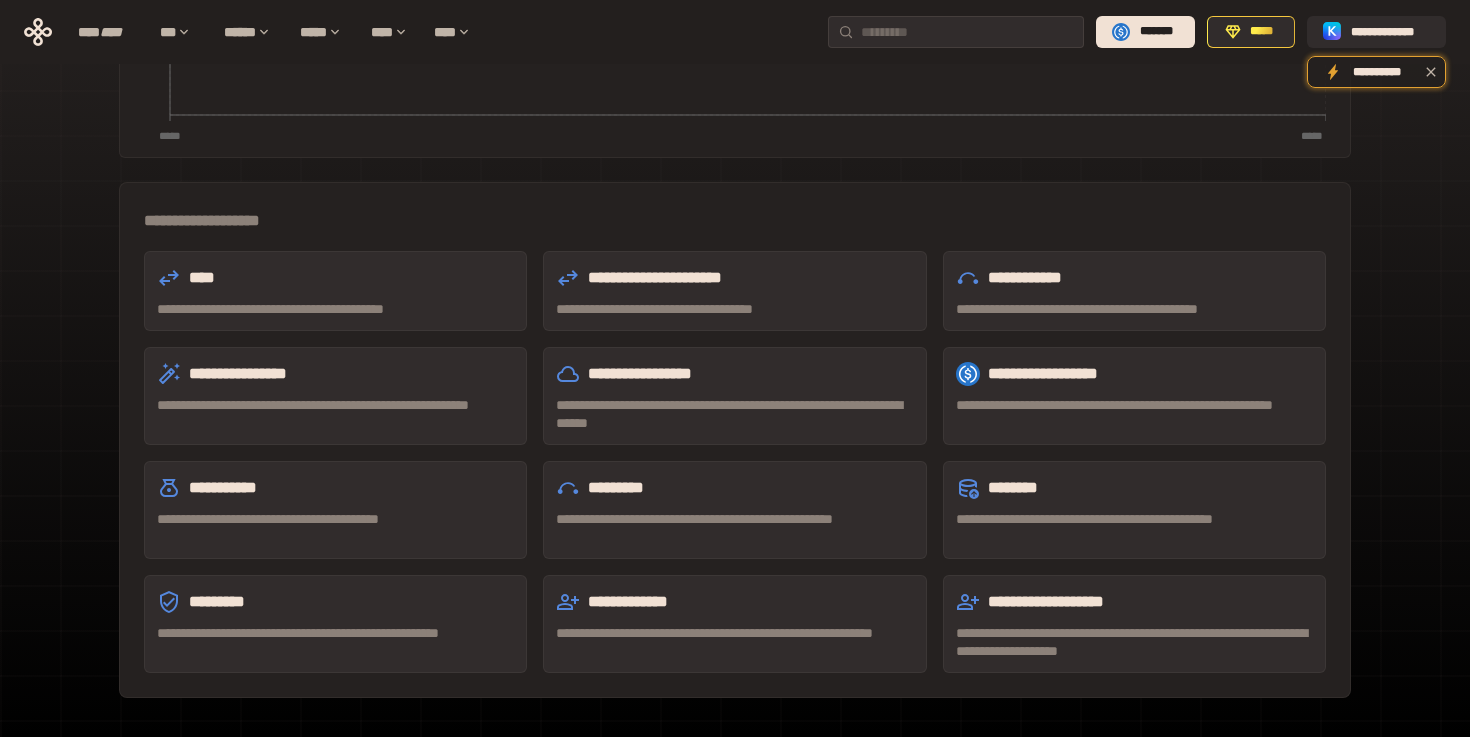 click on "***** ***** ****" 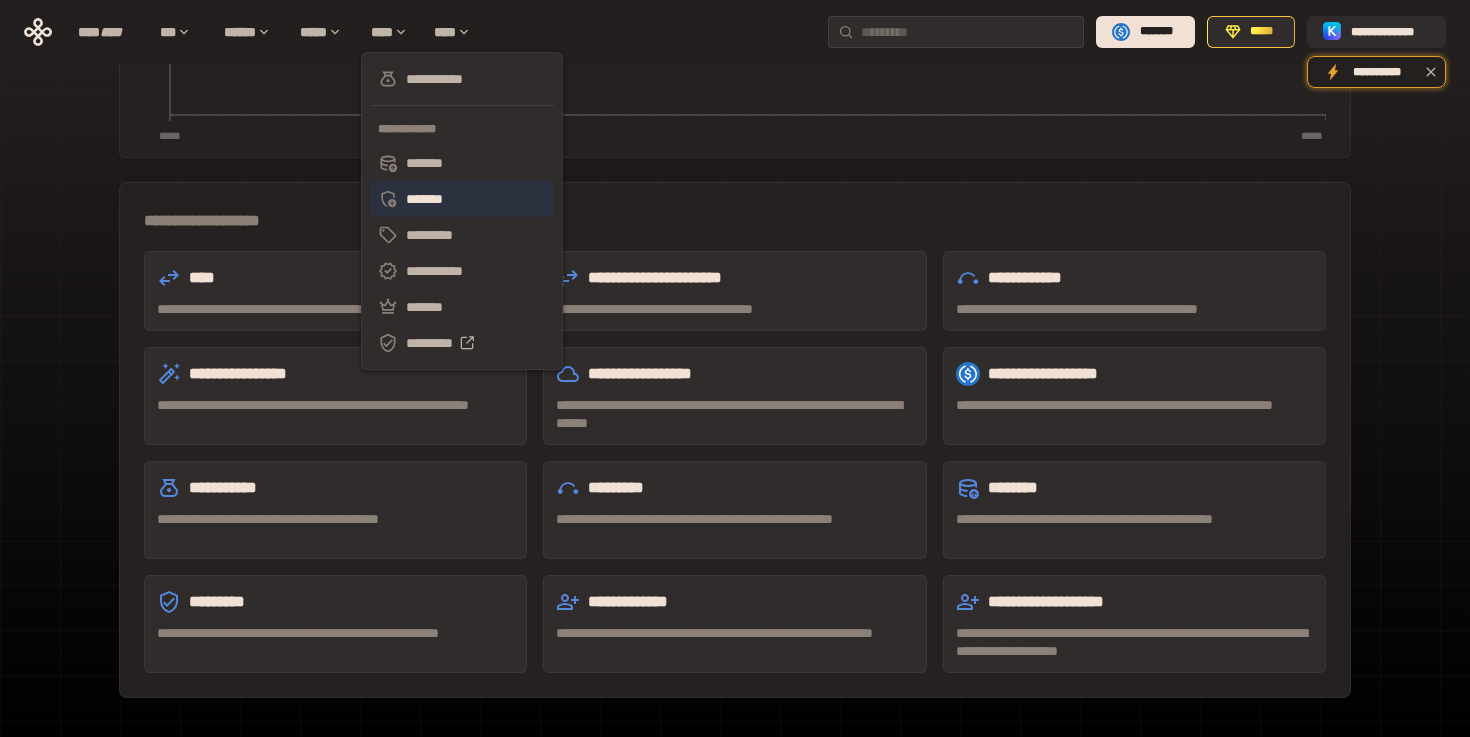 click on "*******" at bounding box center [462, 199] 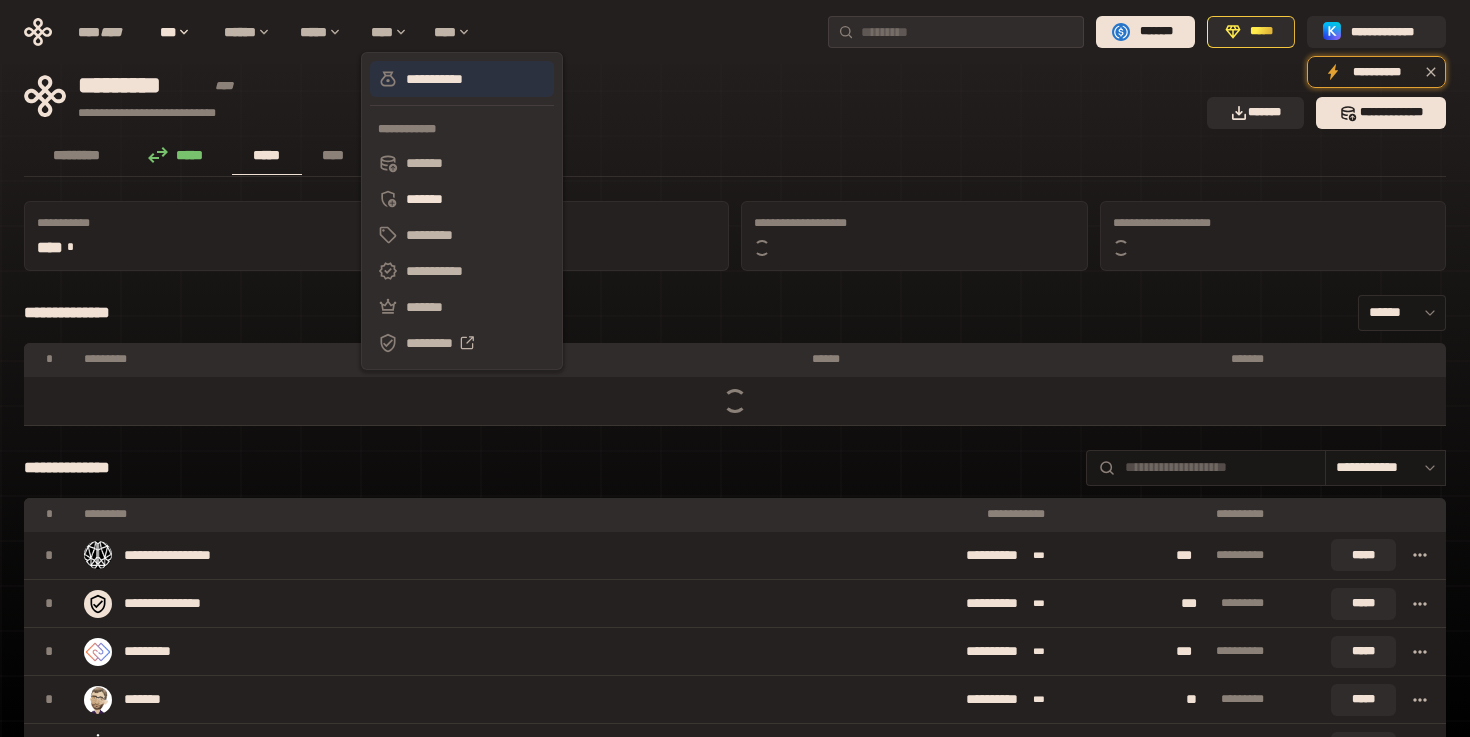 click on "**********" at bounding box center (462, 79) 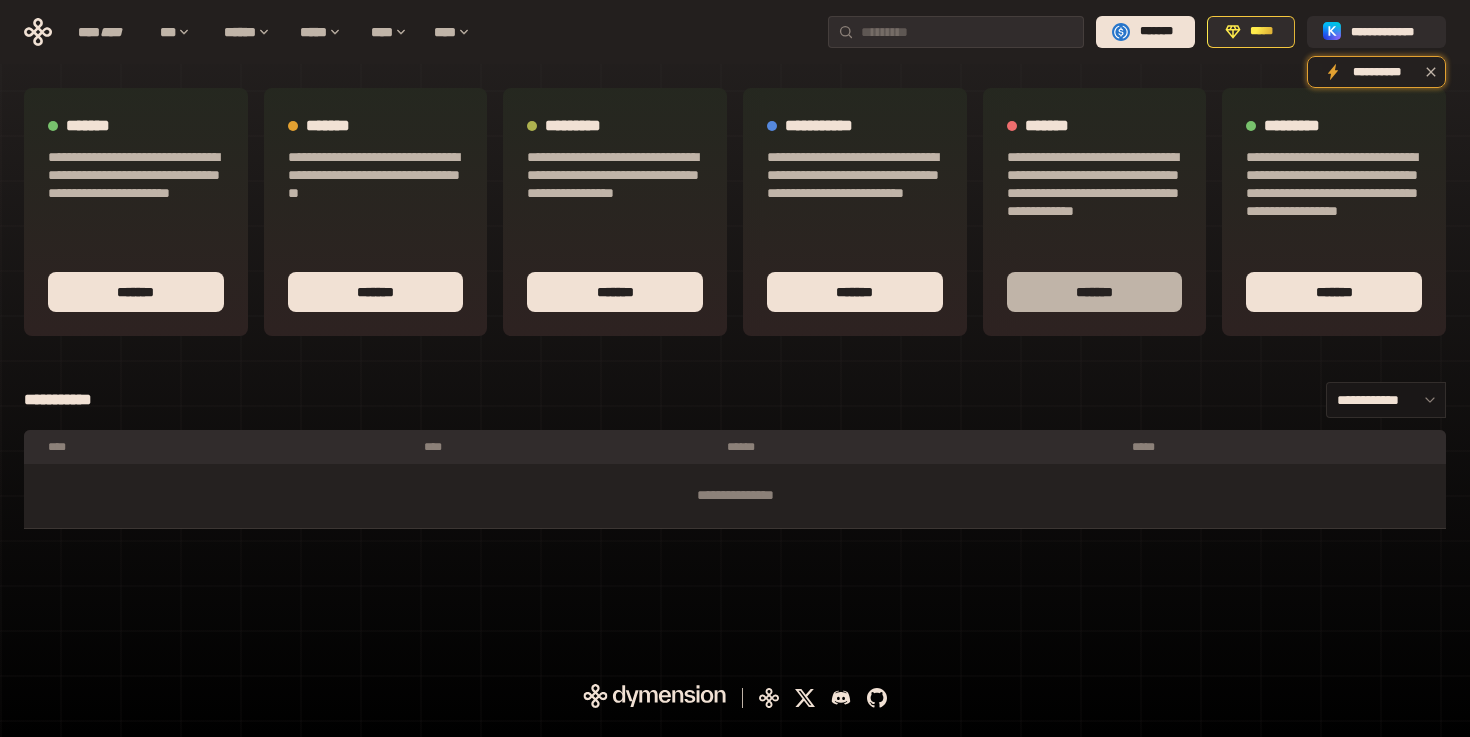 click on "*******" at bounding box center (1095, 292) 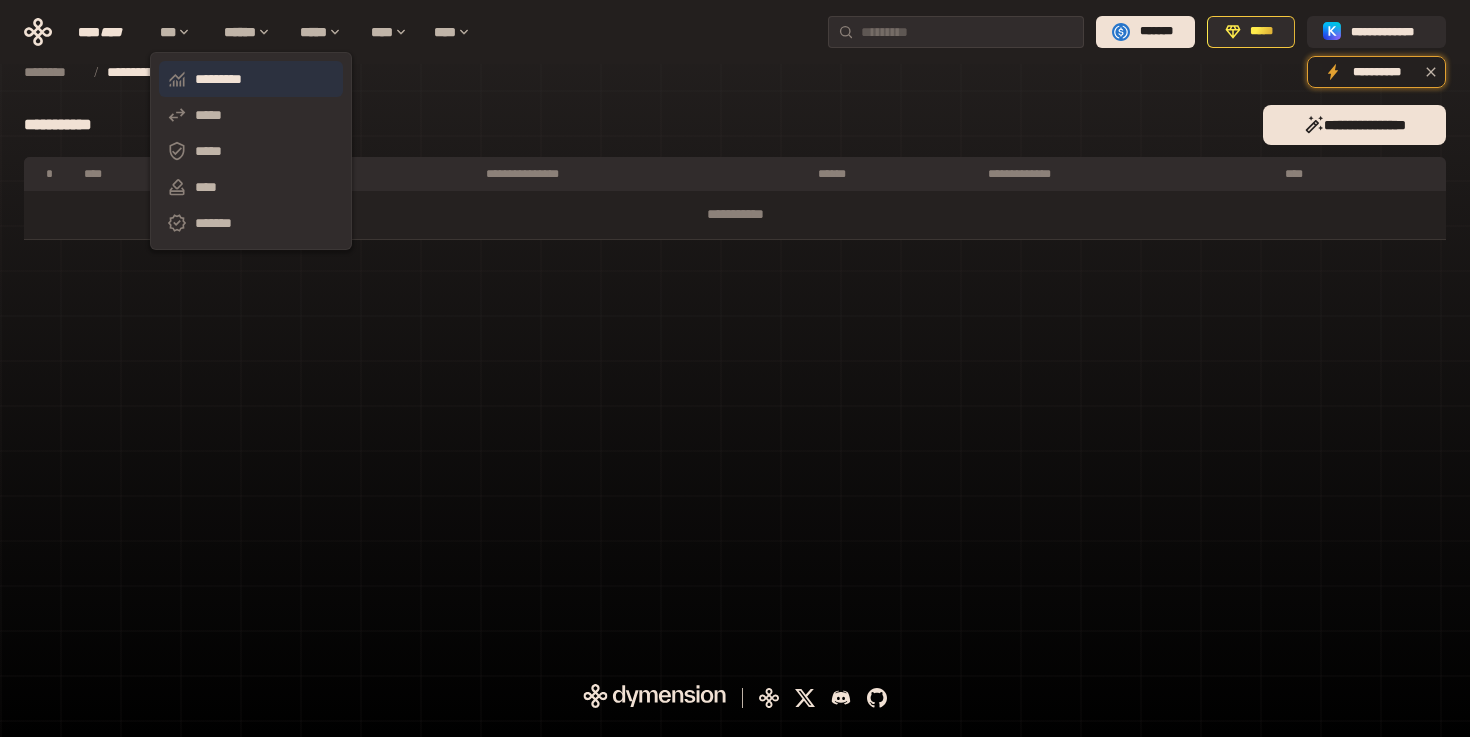 click on "*********" at bounding box center [251, 79] 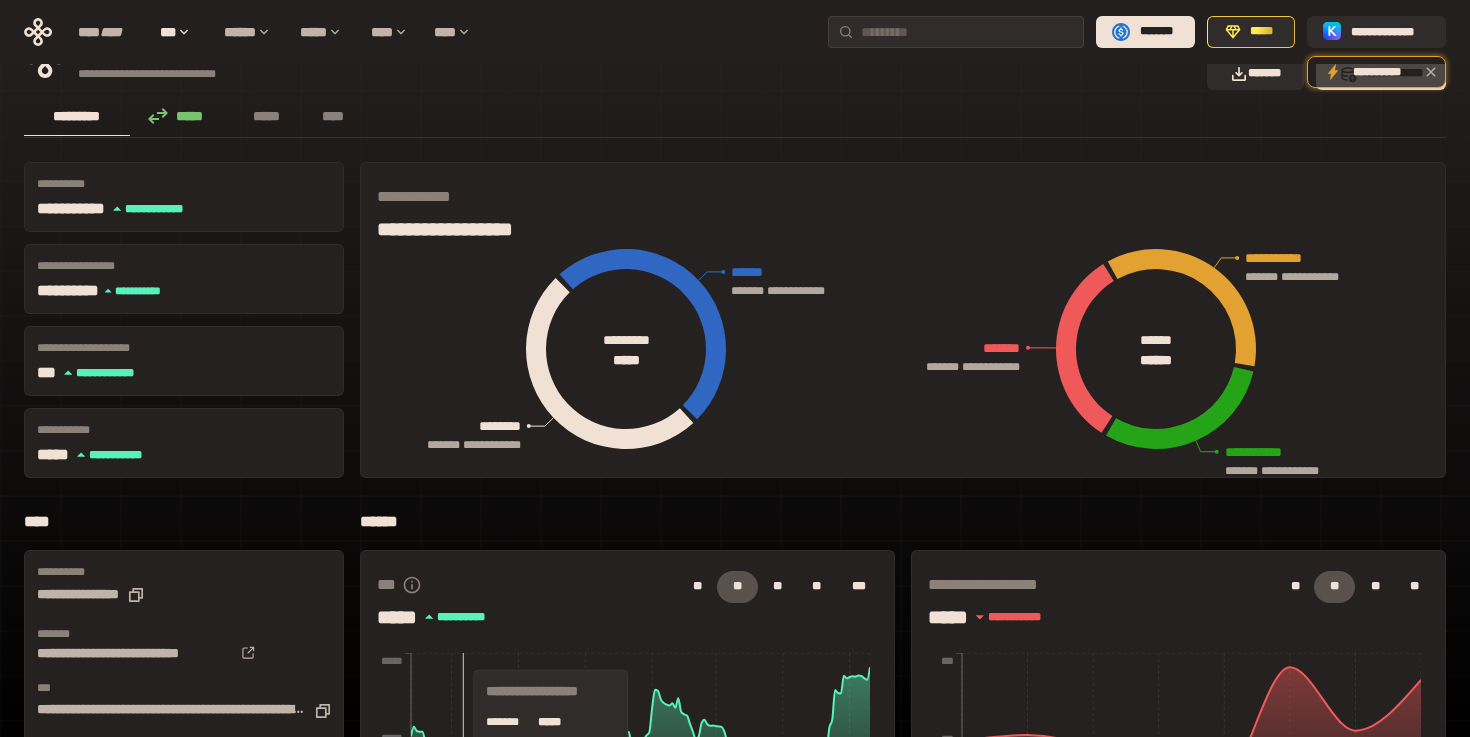 scroll, scrollTop: 0, scrollLeft: 0, axis: both 